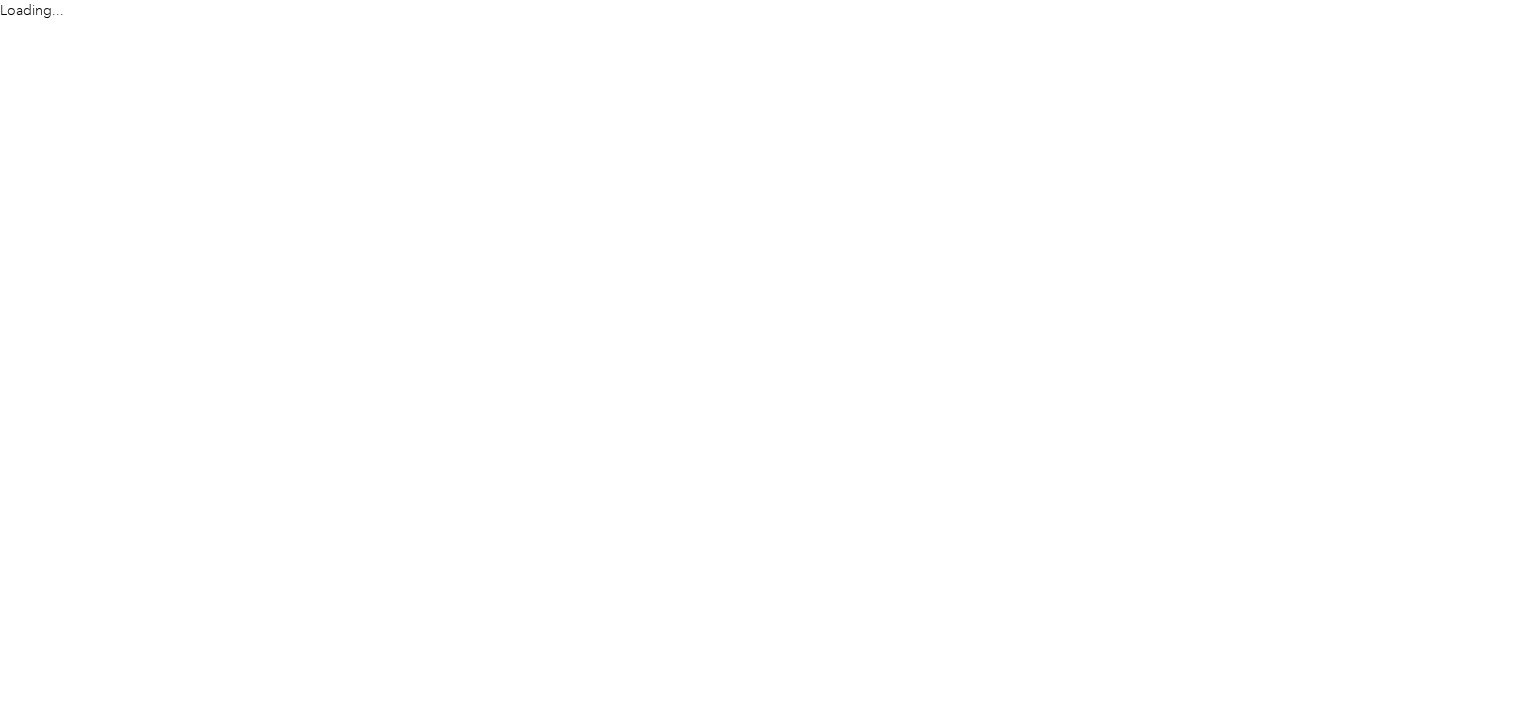 scroll, scrollTop: 0, scrollLeft: 0, axis: both 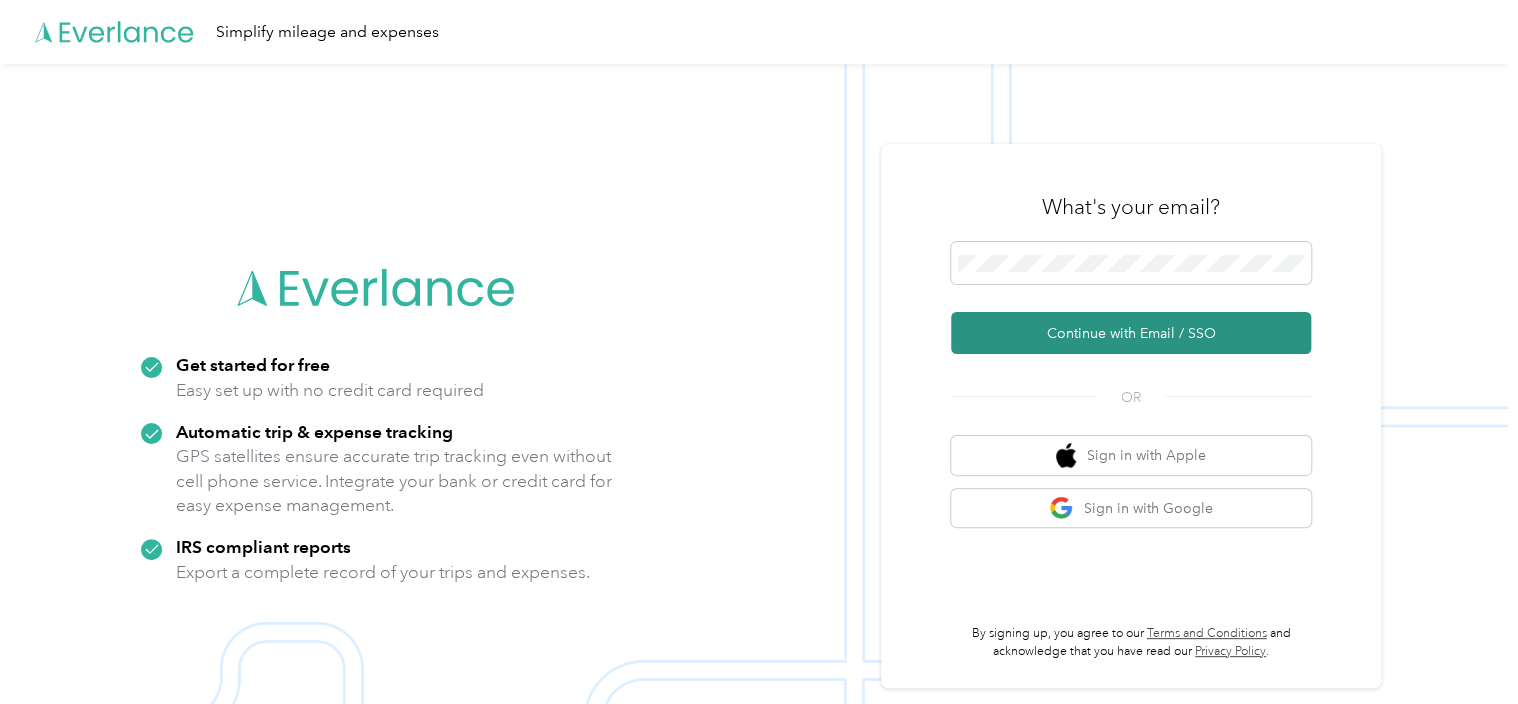 click on "Continue with Email / SSO" at bounding box center (1131, 333) 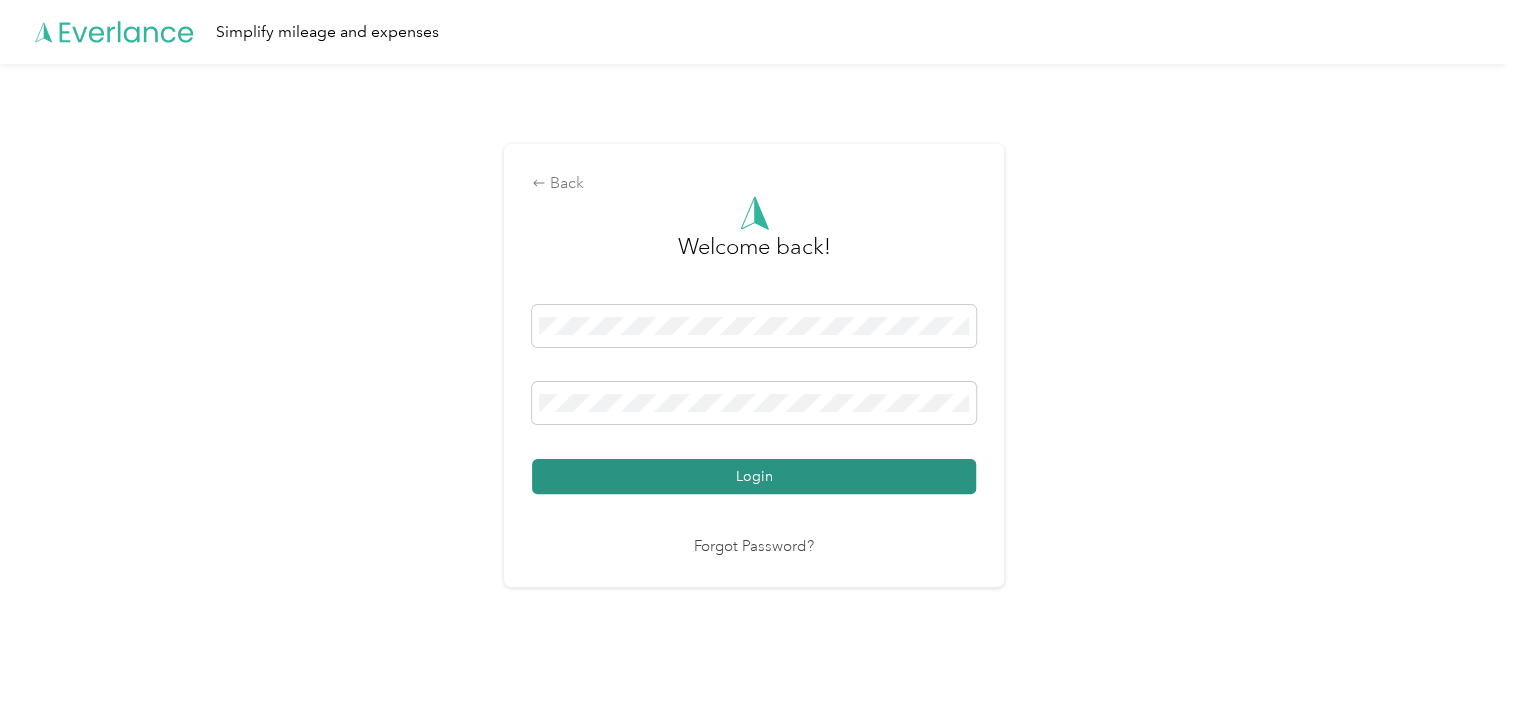 click on "Login" at bounding box center (754, 476) 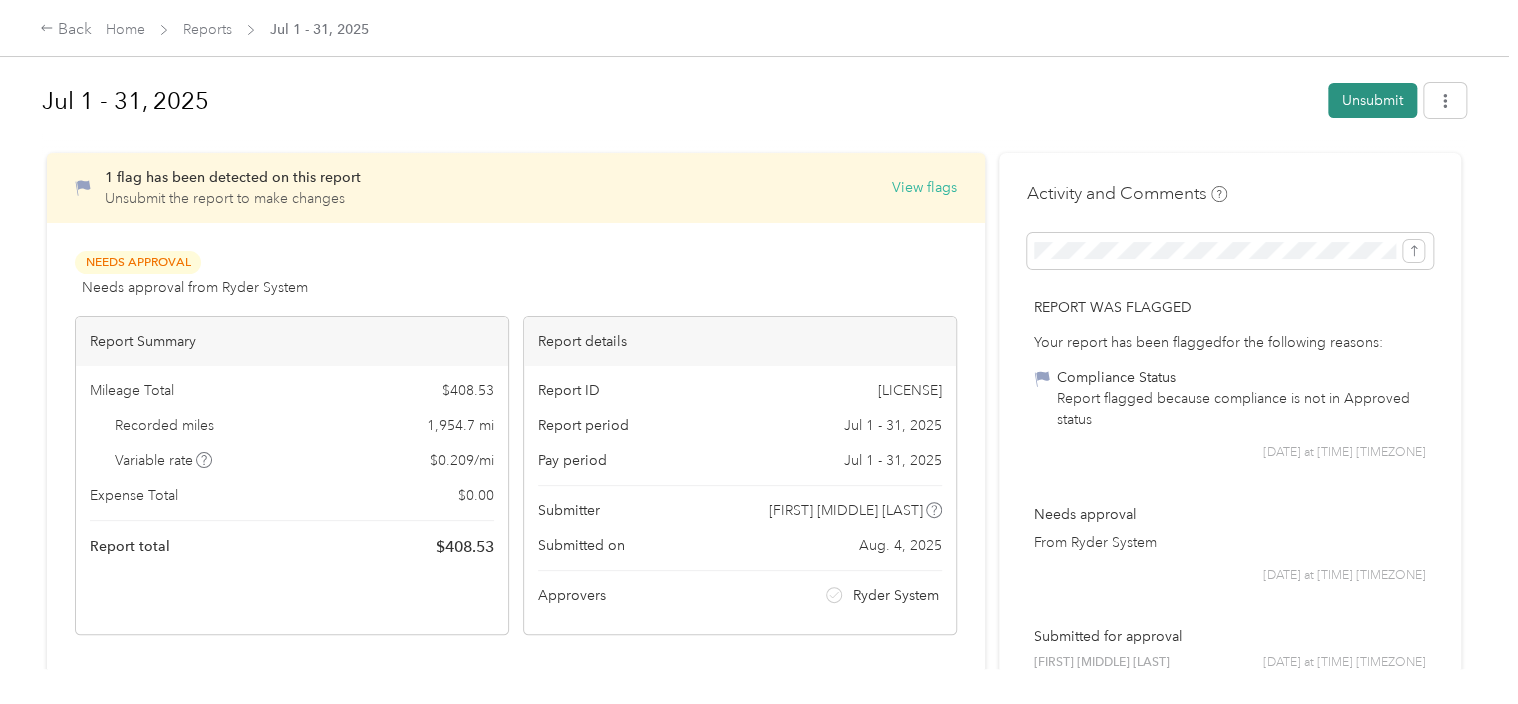 click on "Unsubmit" at bounding box center [1372, 100] 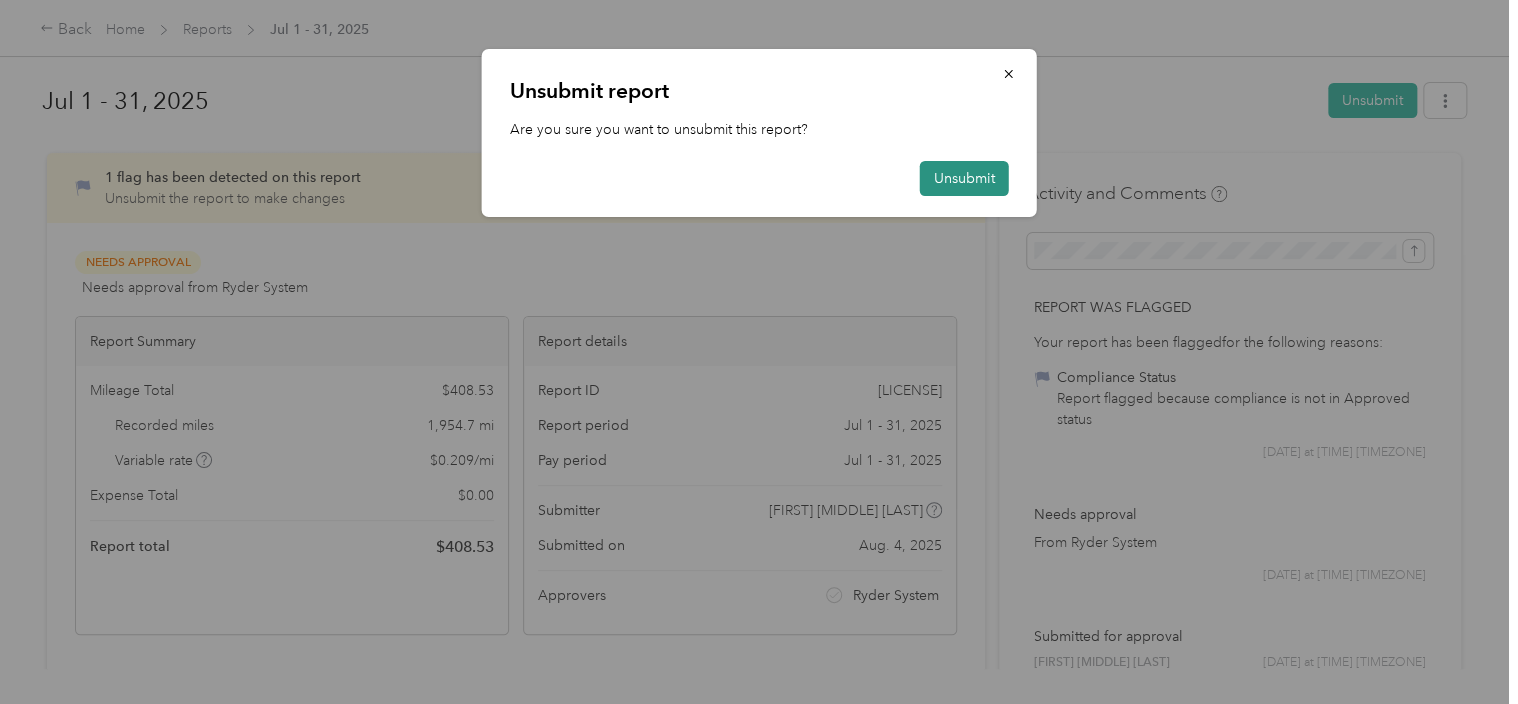 click on "Unsubmit" at bounding box center [964, 178] 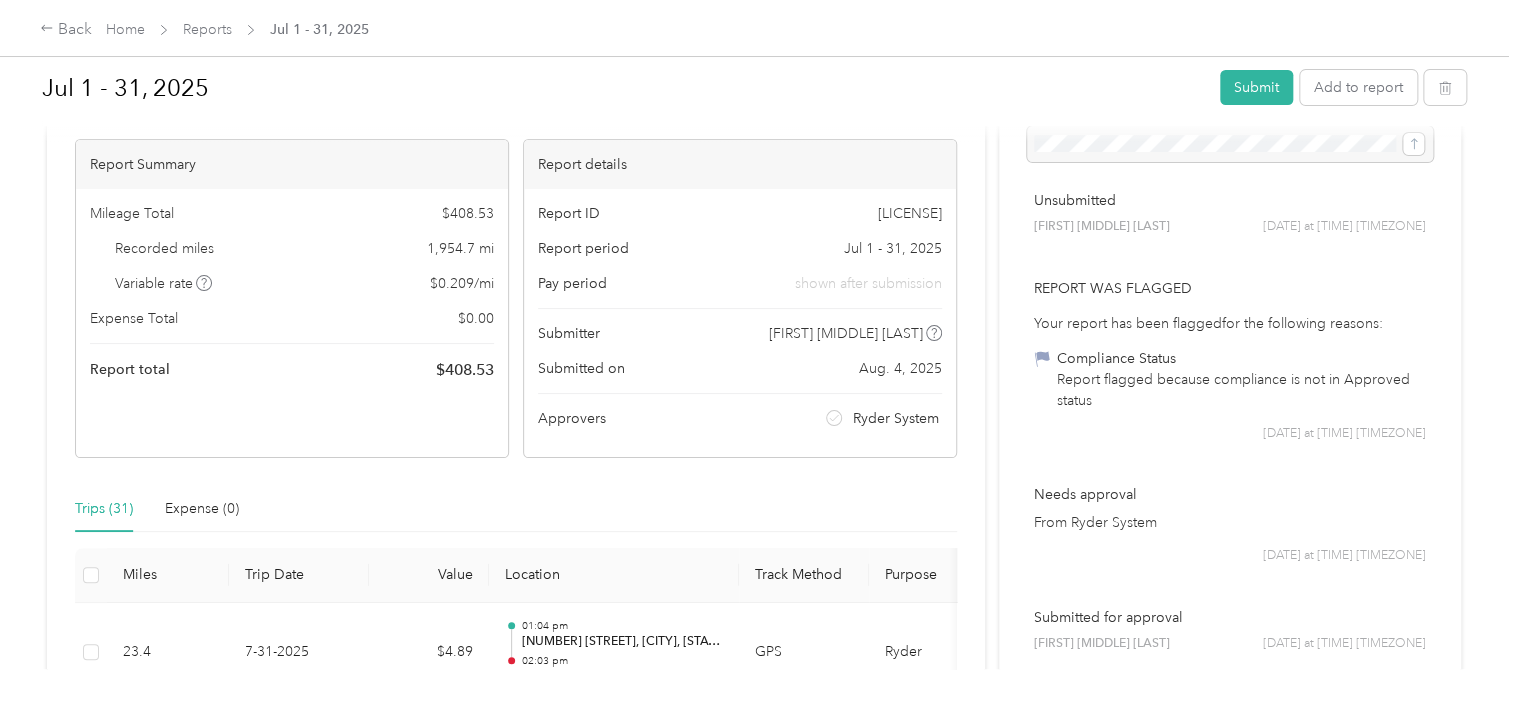 scroll, scrollTop: 0, scrollLeft: 0, axis: both 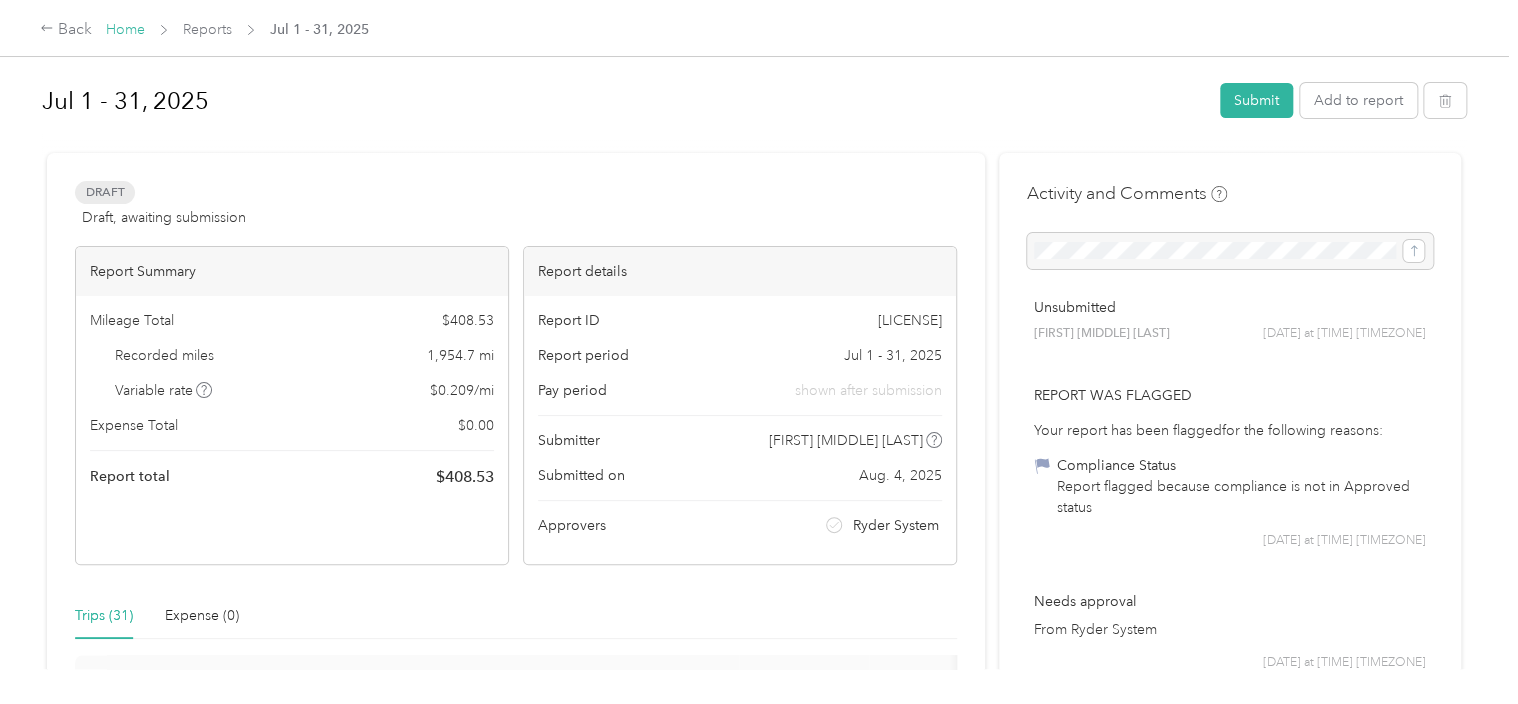 click on "Home" at bounding box center [125, 29] 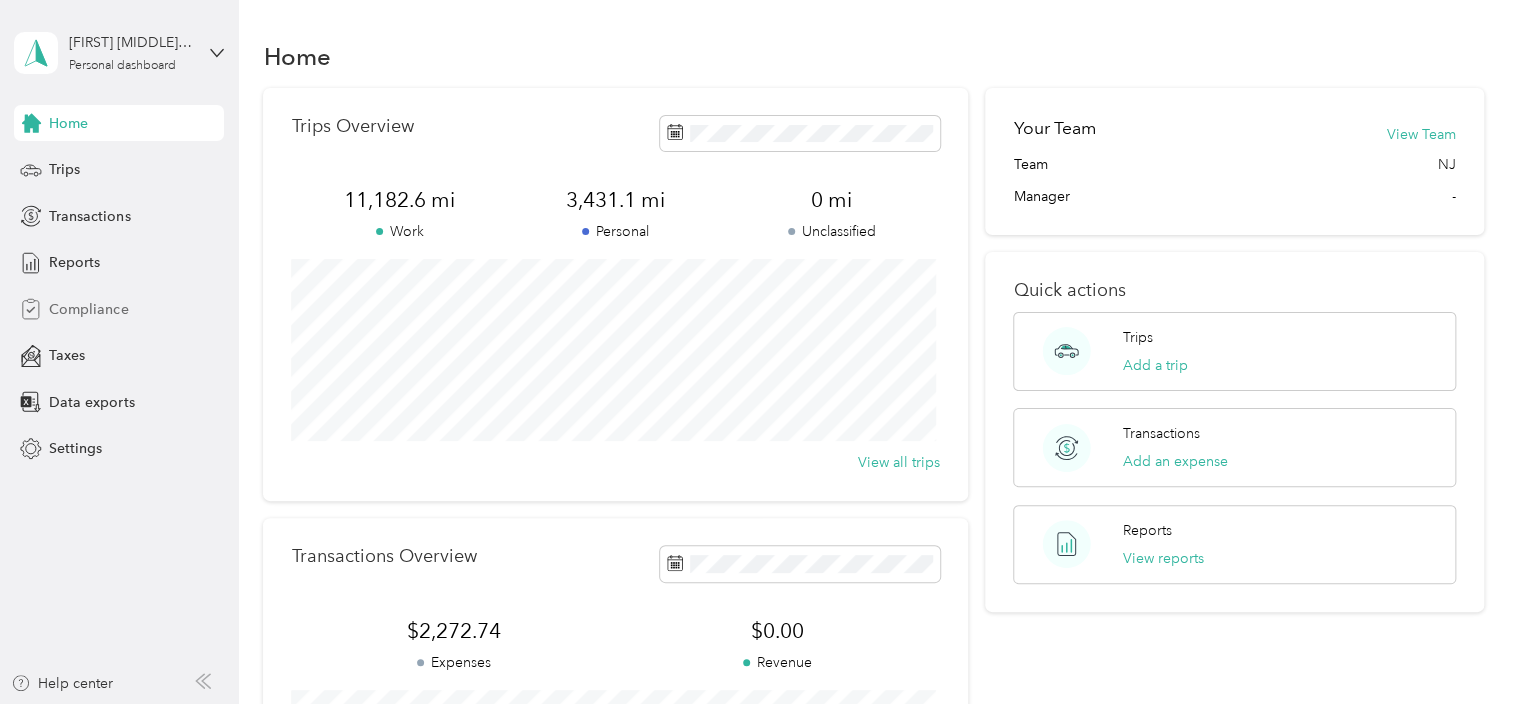 click on "Compliance" at bounding box center [88, 309] 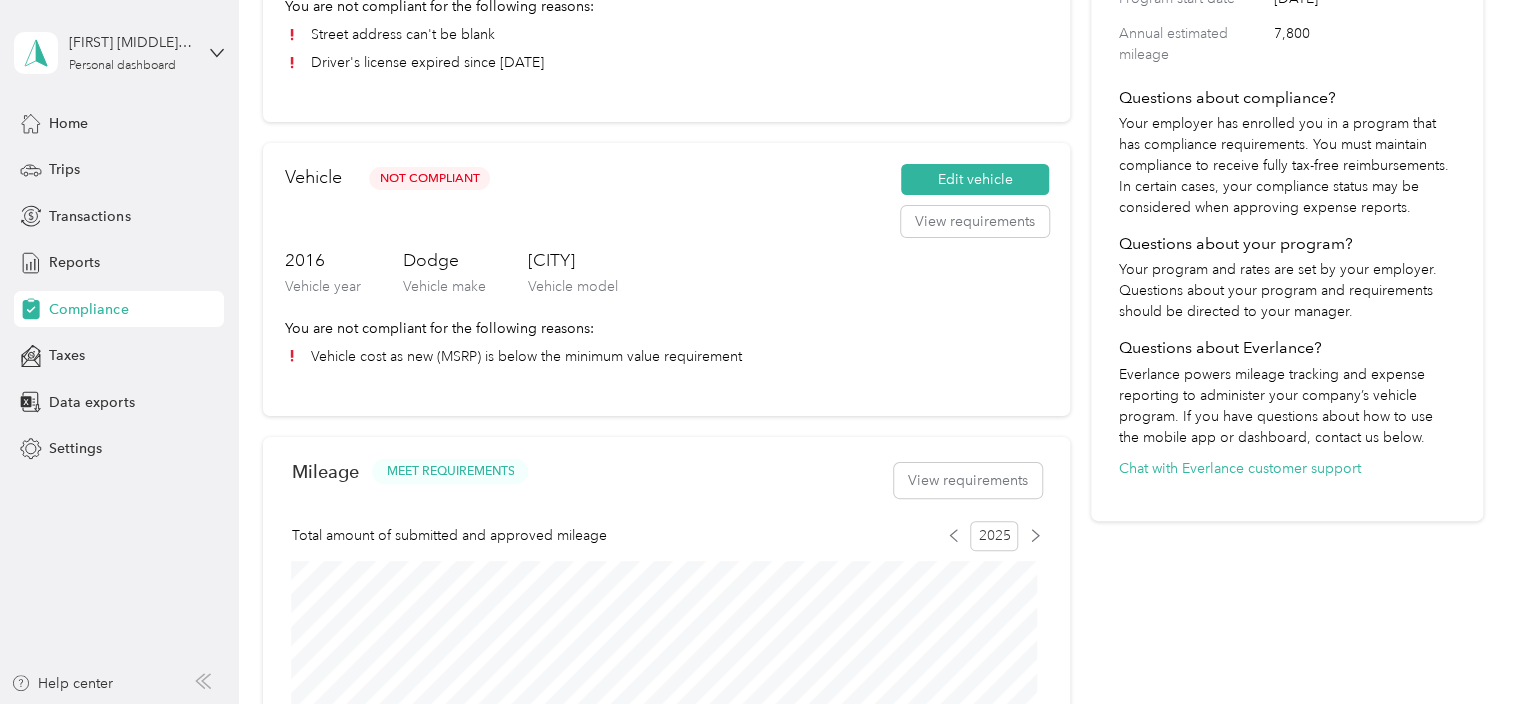 scroll, scrollTop: 0, scrollLeft: 0, axis: both 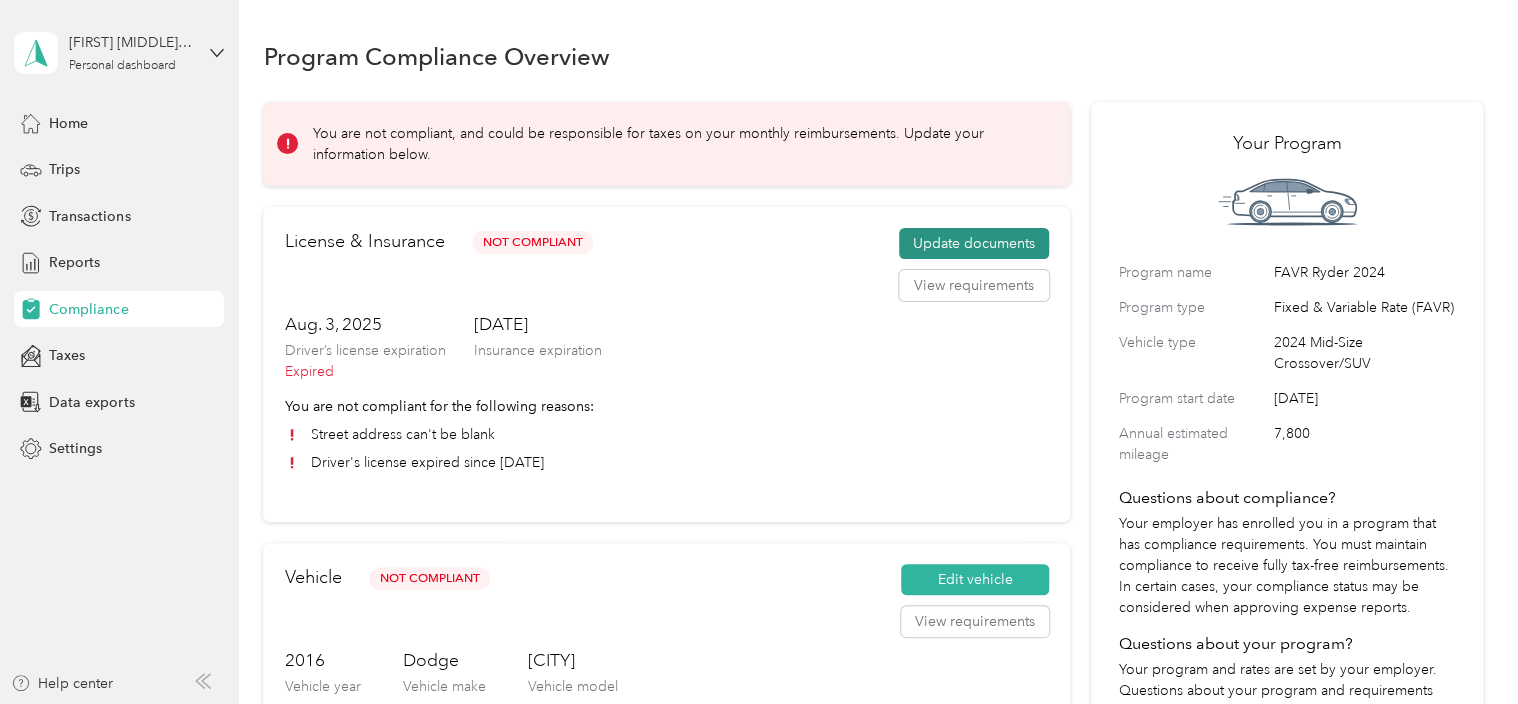 click on "Update documents" at bounding box center [974, 244] 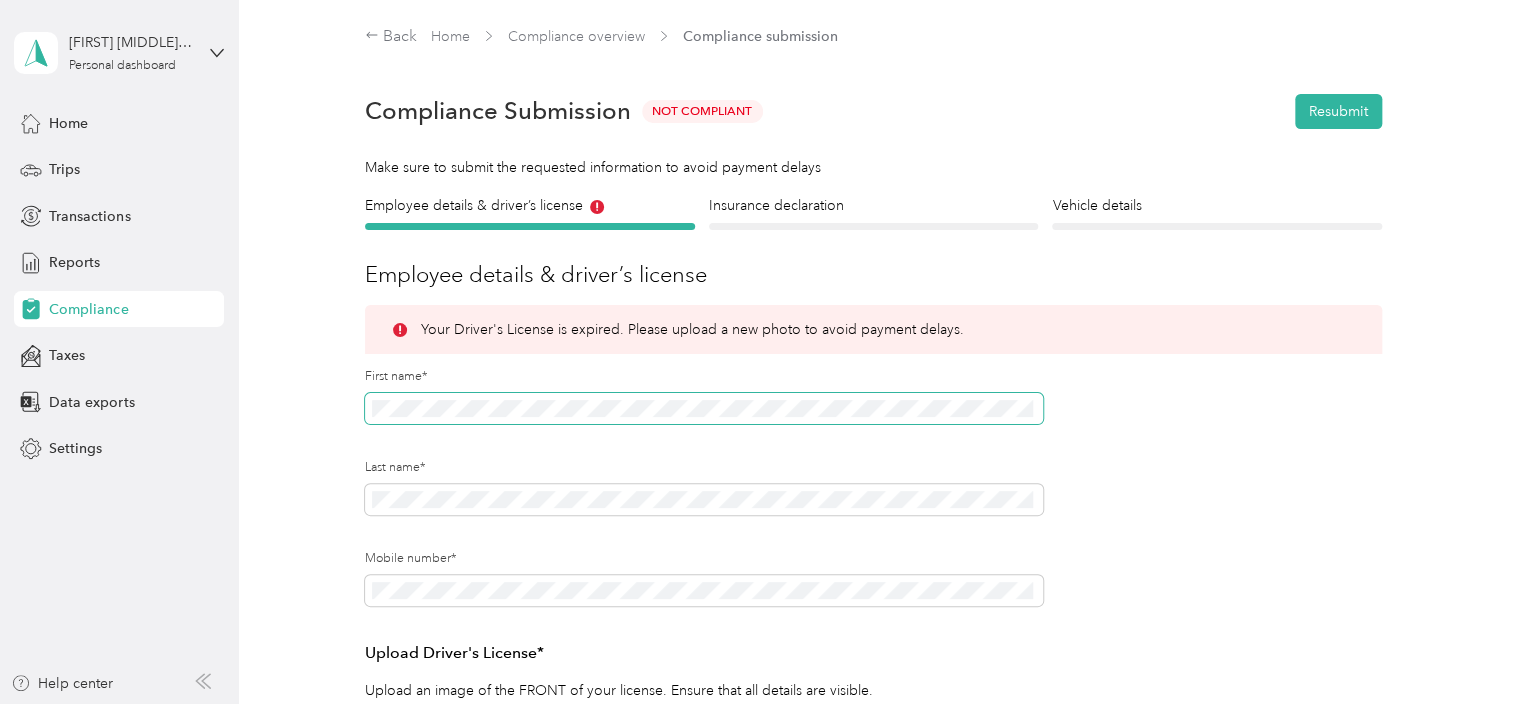 scroll, scrollTop: 500, scrollLeft: 0, axis: vertical 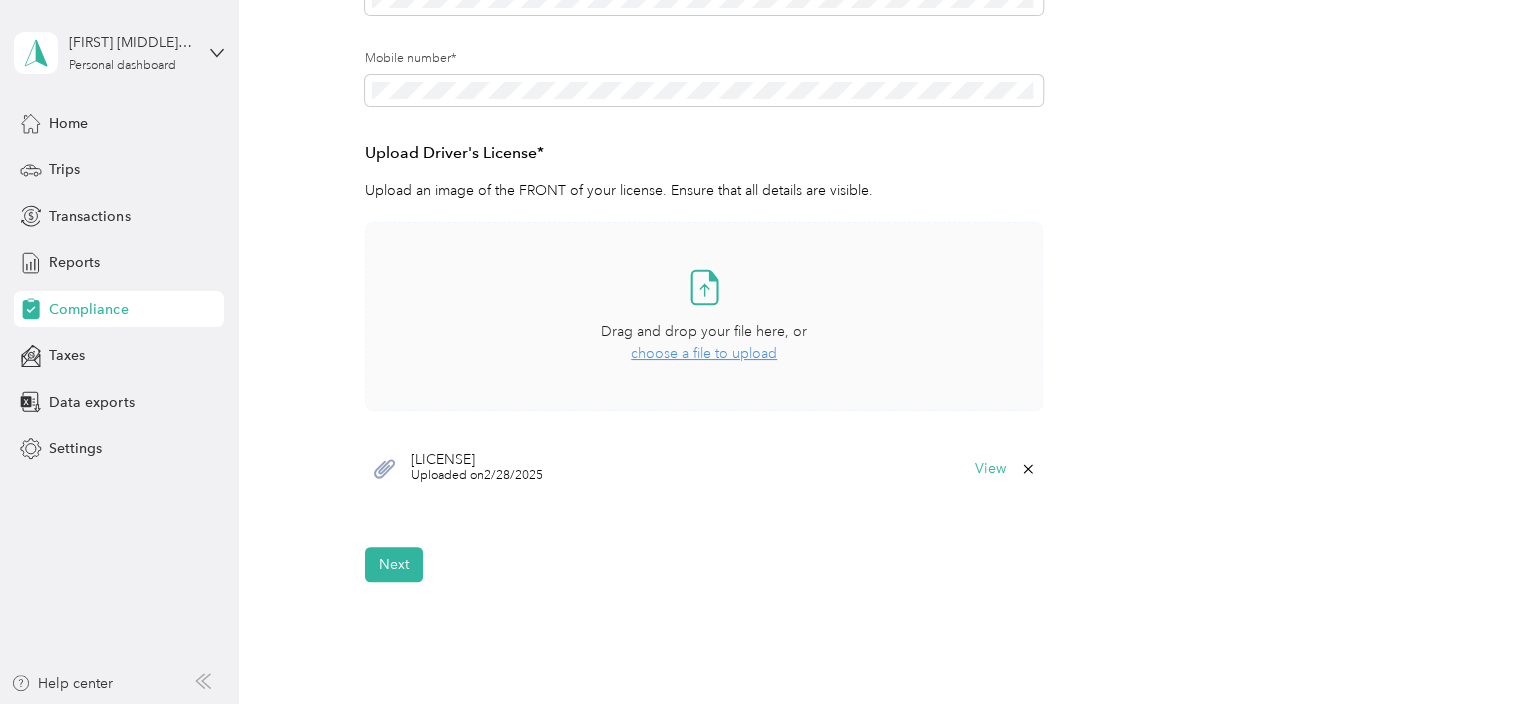 click on "choose a file to upload" at bounding box center [704, 353] 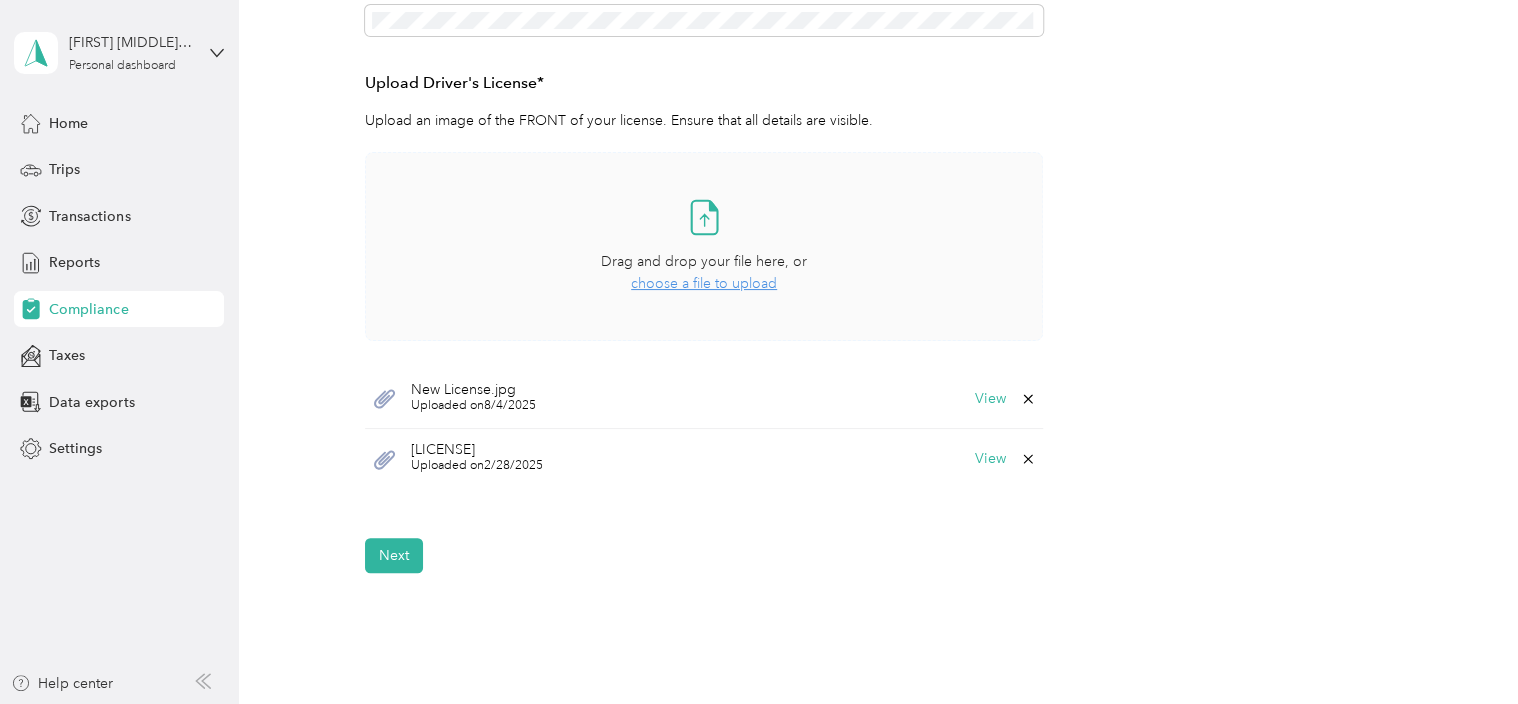 scroll, scrollTop: 600, scrollLeft: 0, axis: vertical 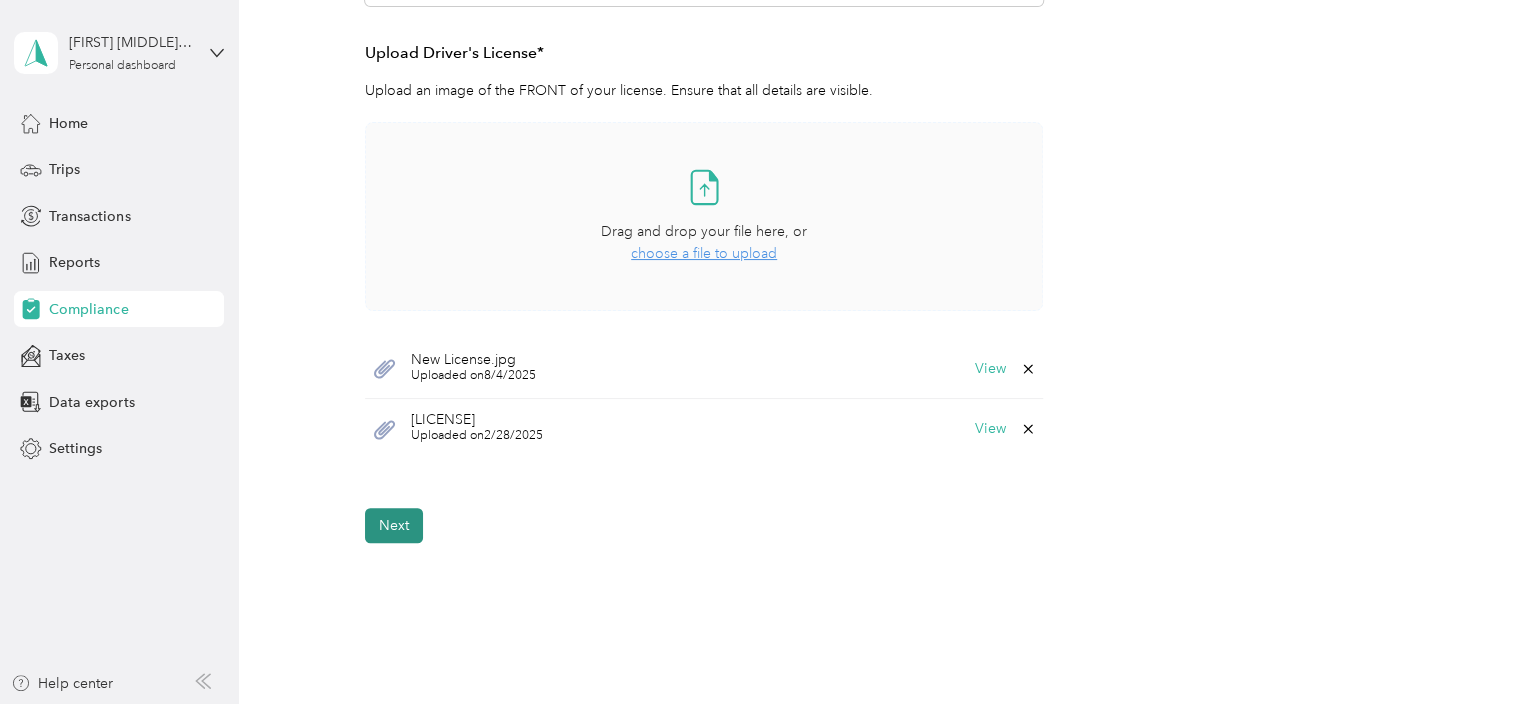 click on "Next" at bounding box center [394, 525] 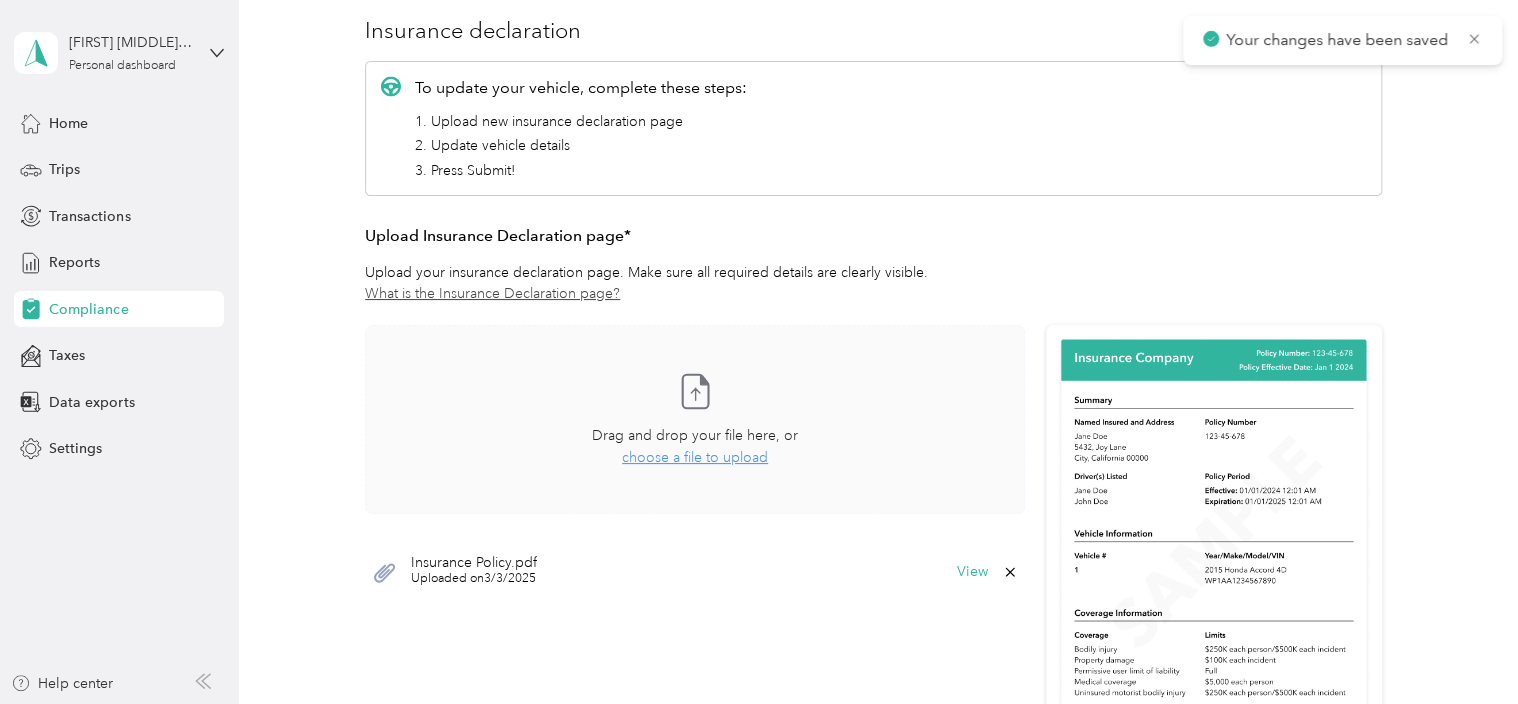 scroll, scrollTop: 24, scrollLeft: 0, axis: vertical 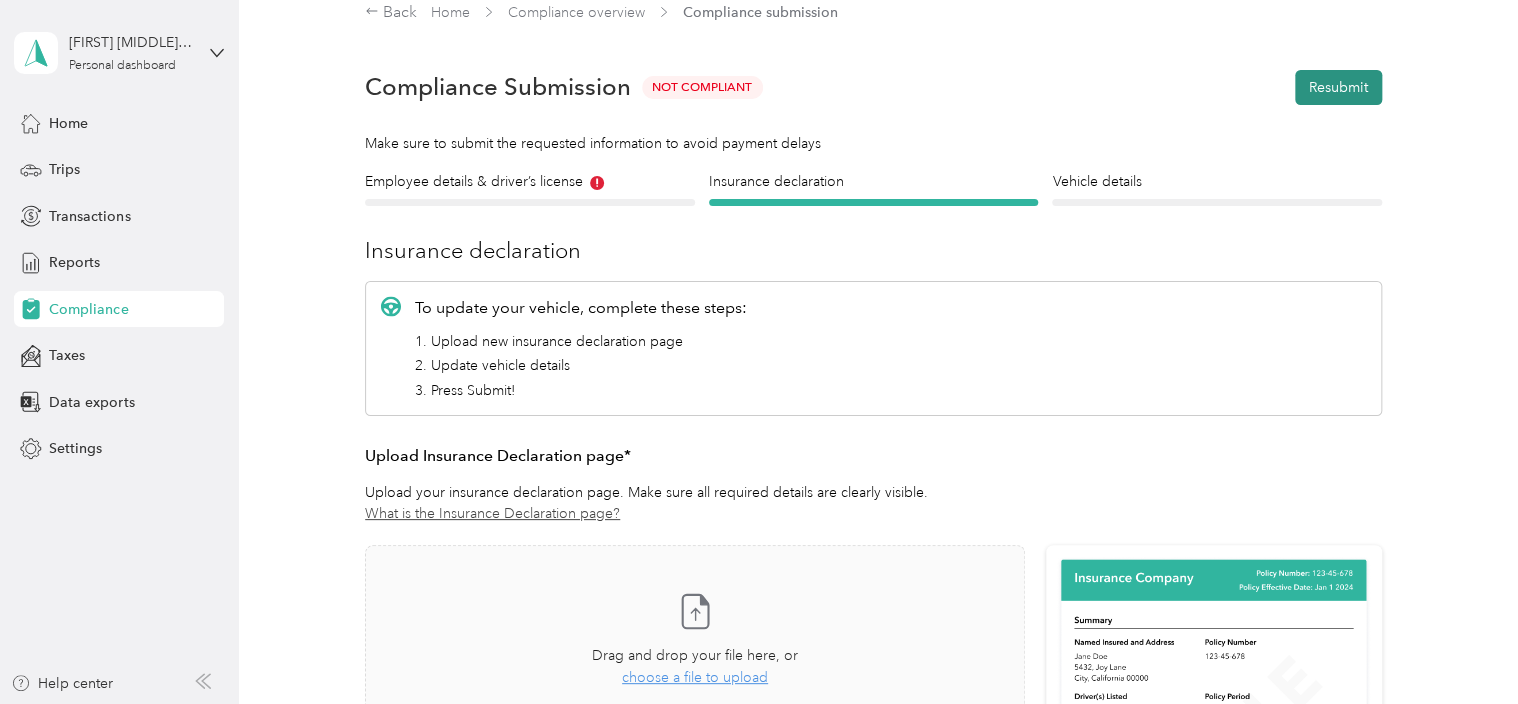click on "Resubmit" at bounding box center [1338, 87] 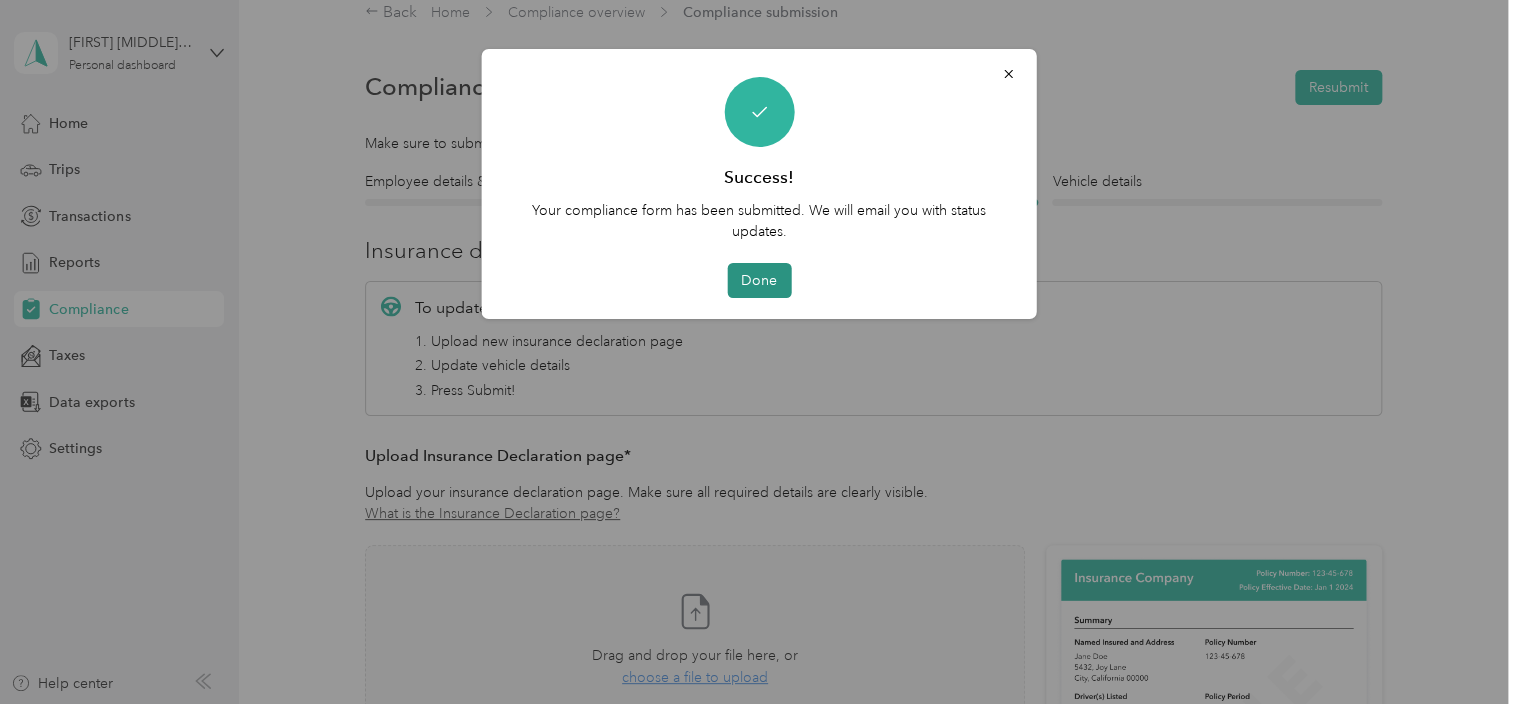 click on "Done" at bounding box center (759, 280) 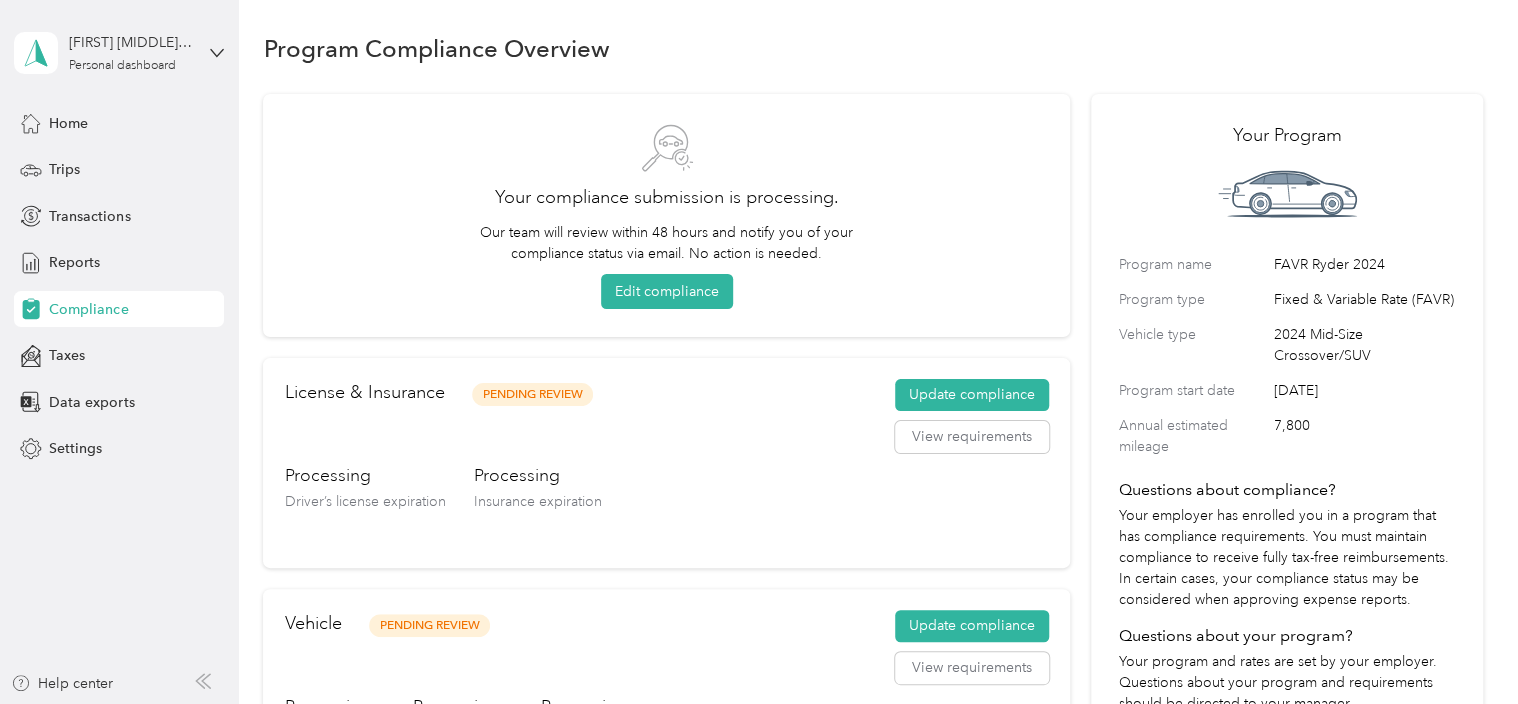 scroll, scrollTop: 0, scrollLeft: 0, axis: both 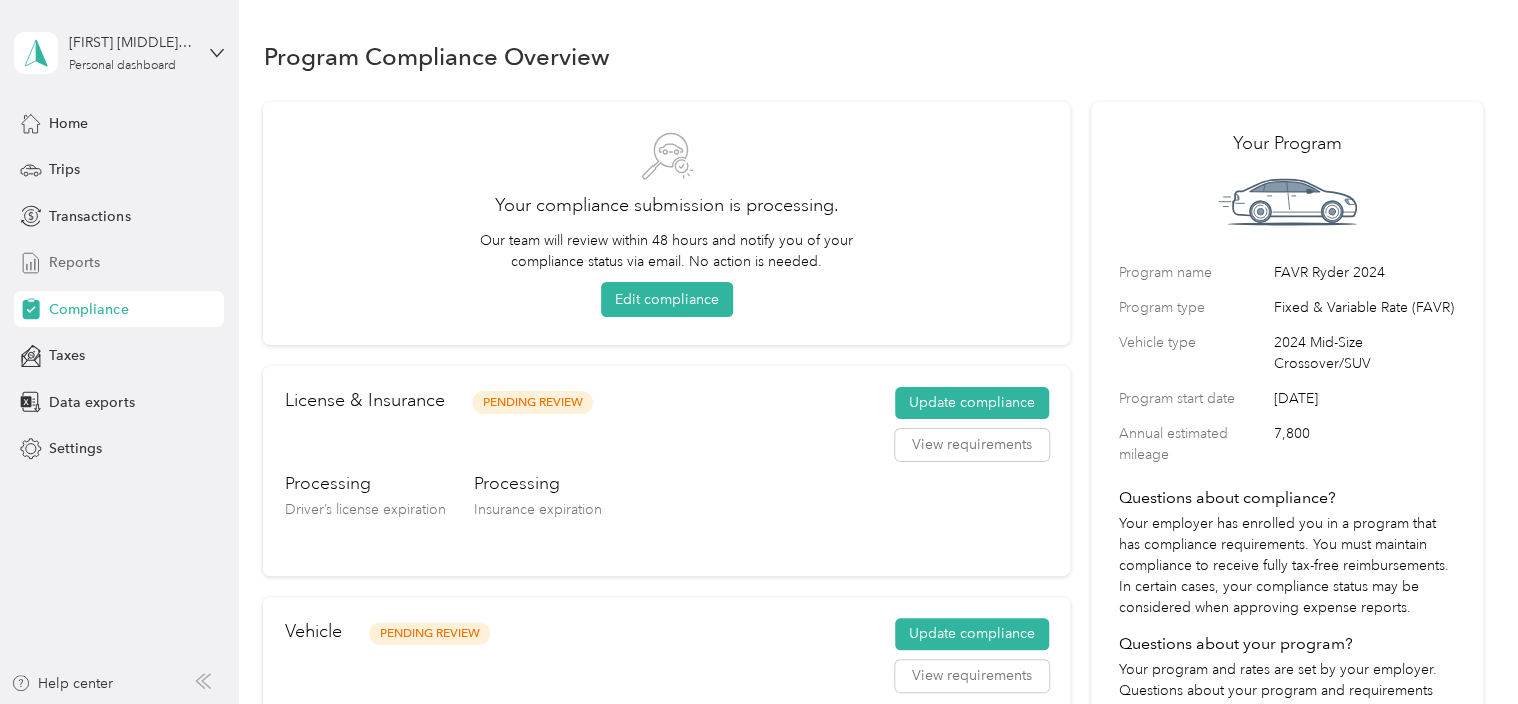 click on "Reports" at bounding box center (119, 263) 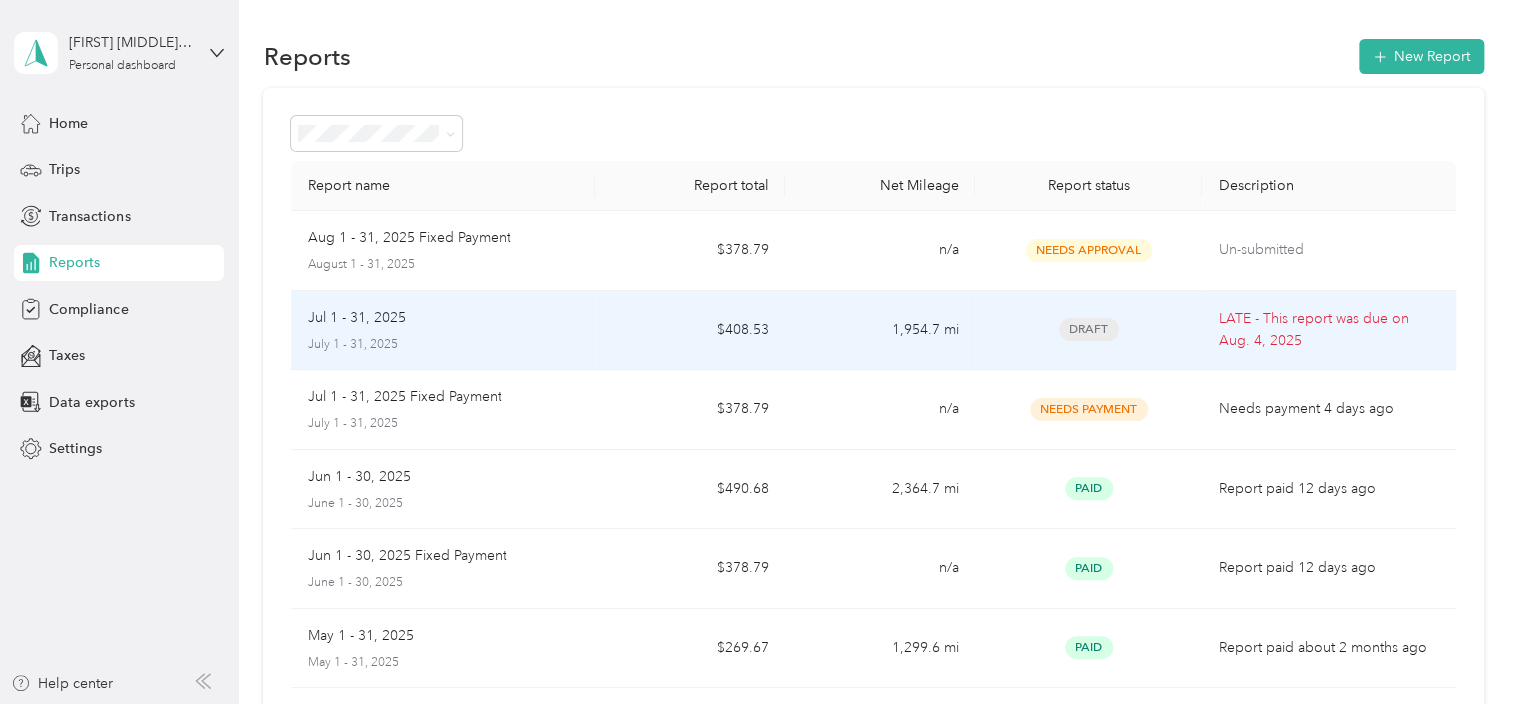 click on "1,954.7 mi" at bounding box center [880, 331] 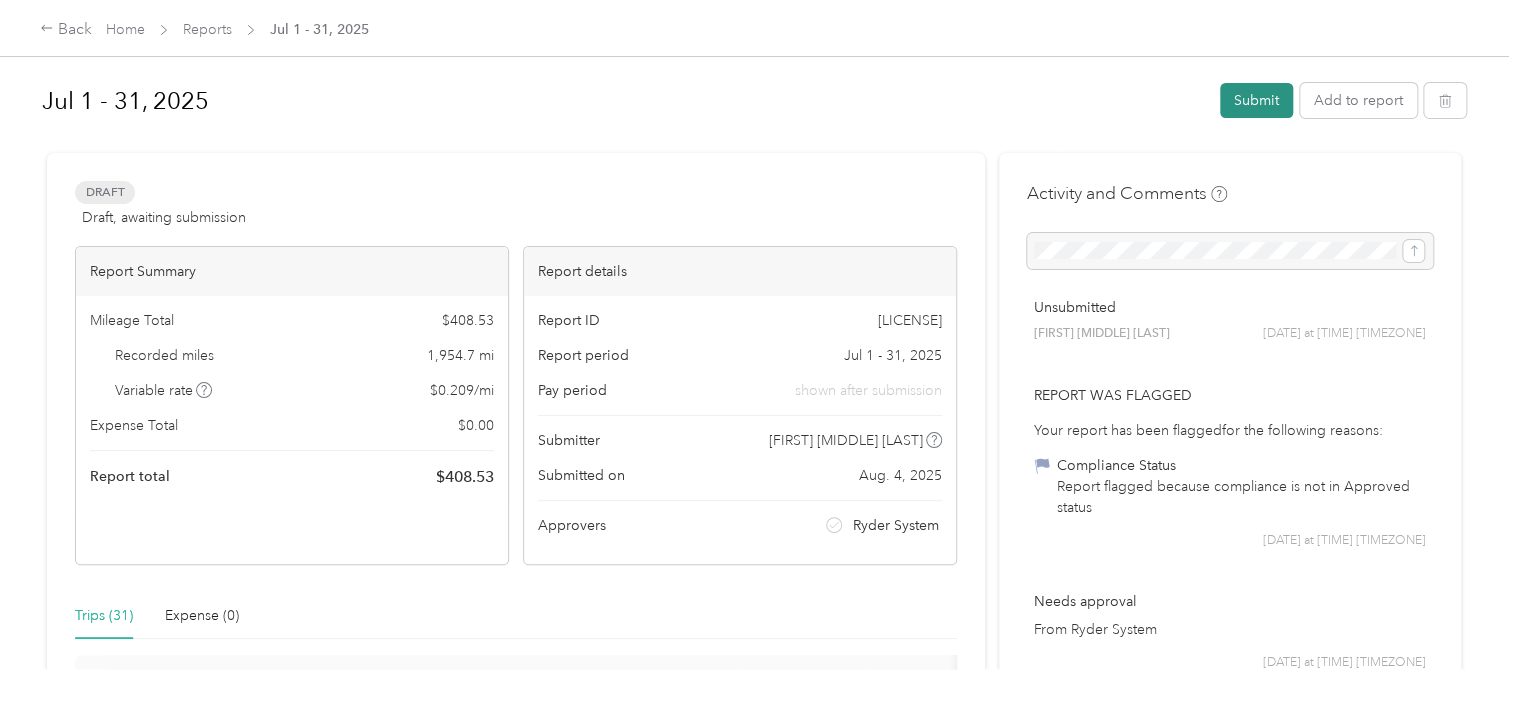 click on "Submit" at bounding box center (1256, 100) 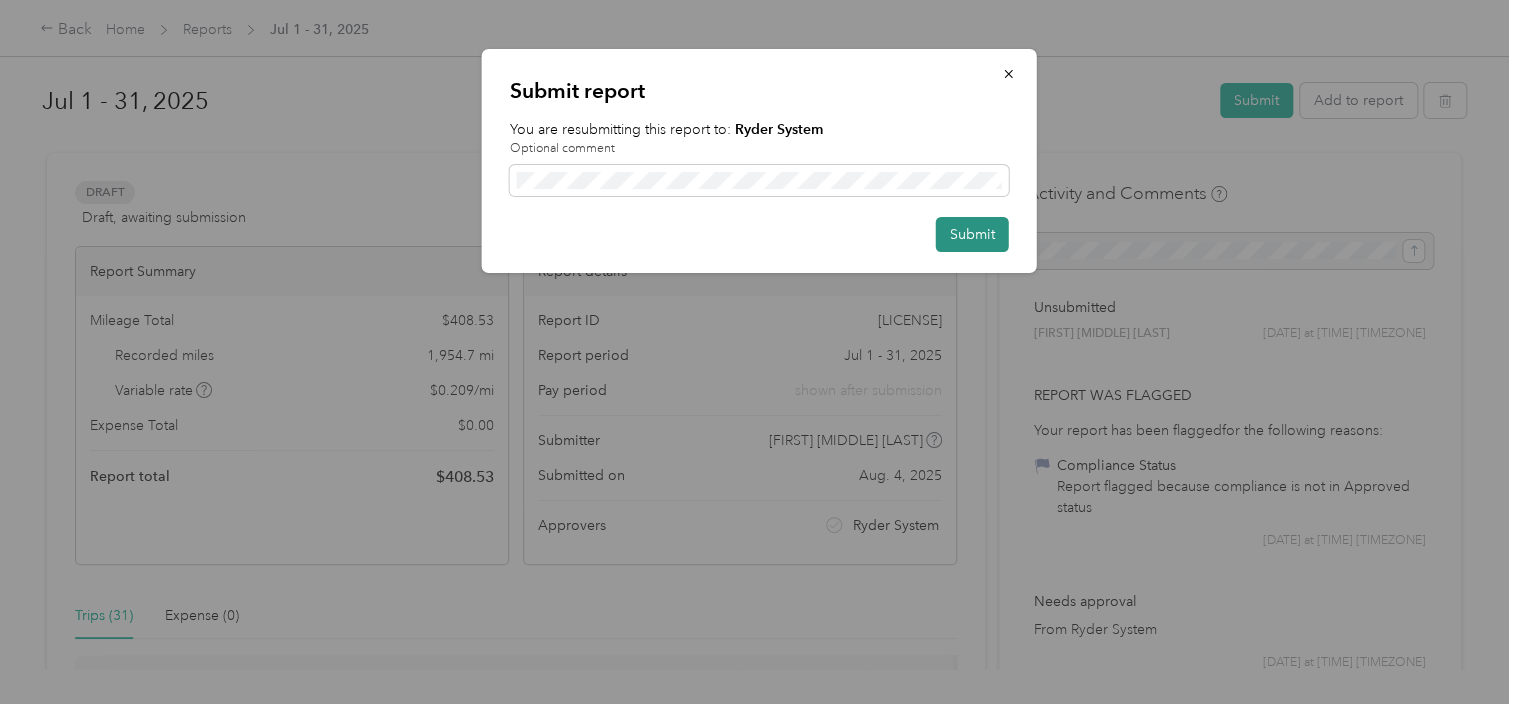 click on "Submit" at bounding box center (972, 234) 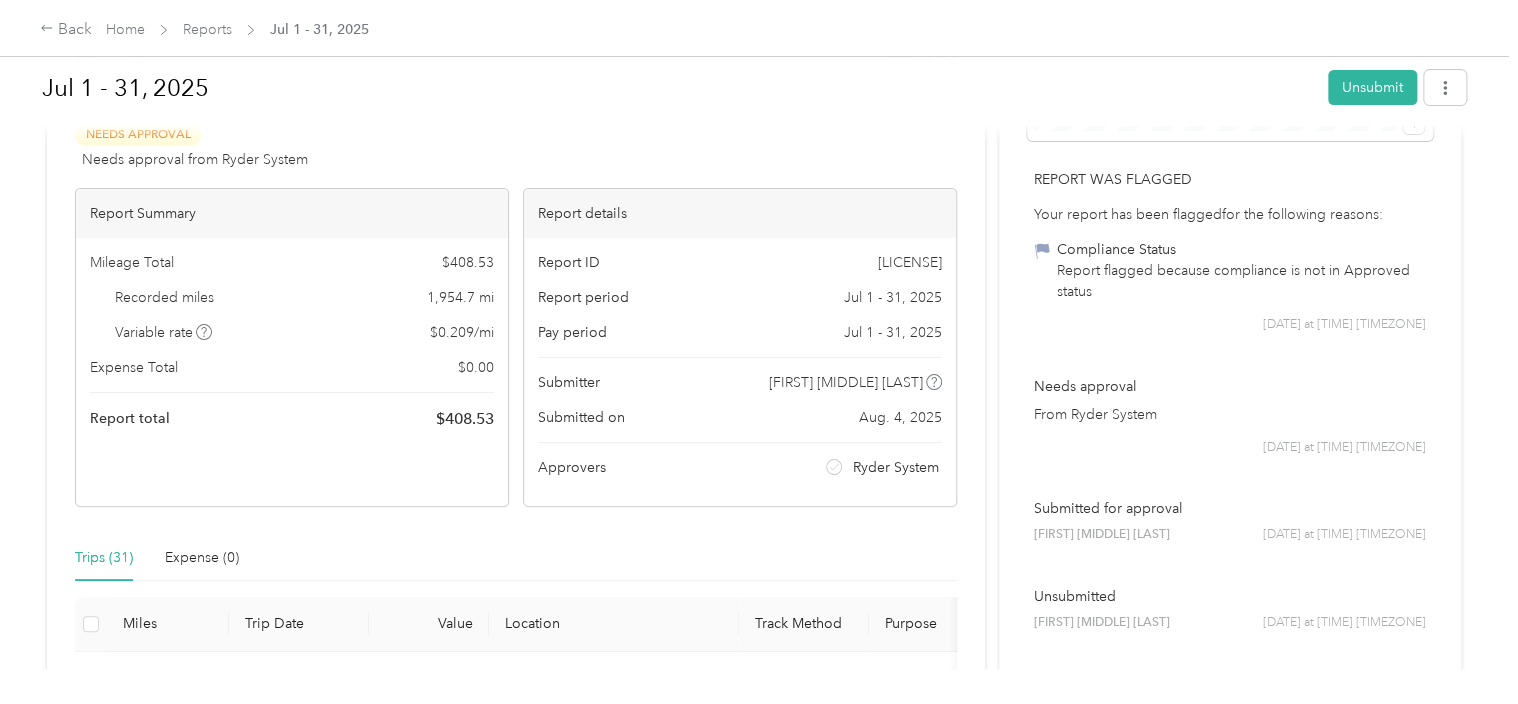 scroll, scrollTop: 0, scrollLeft: 0, axis: both 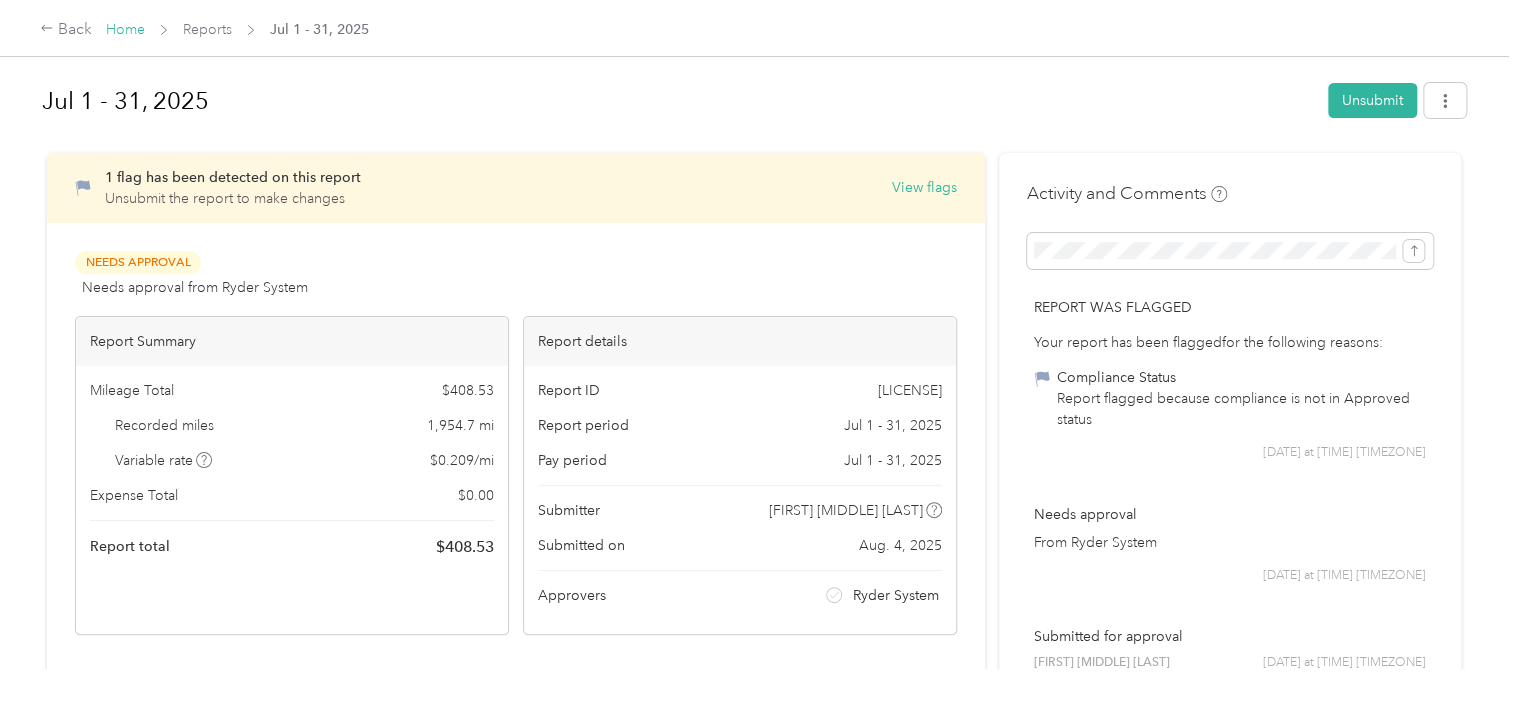click on "Home" at bounding box center [125, 29] 